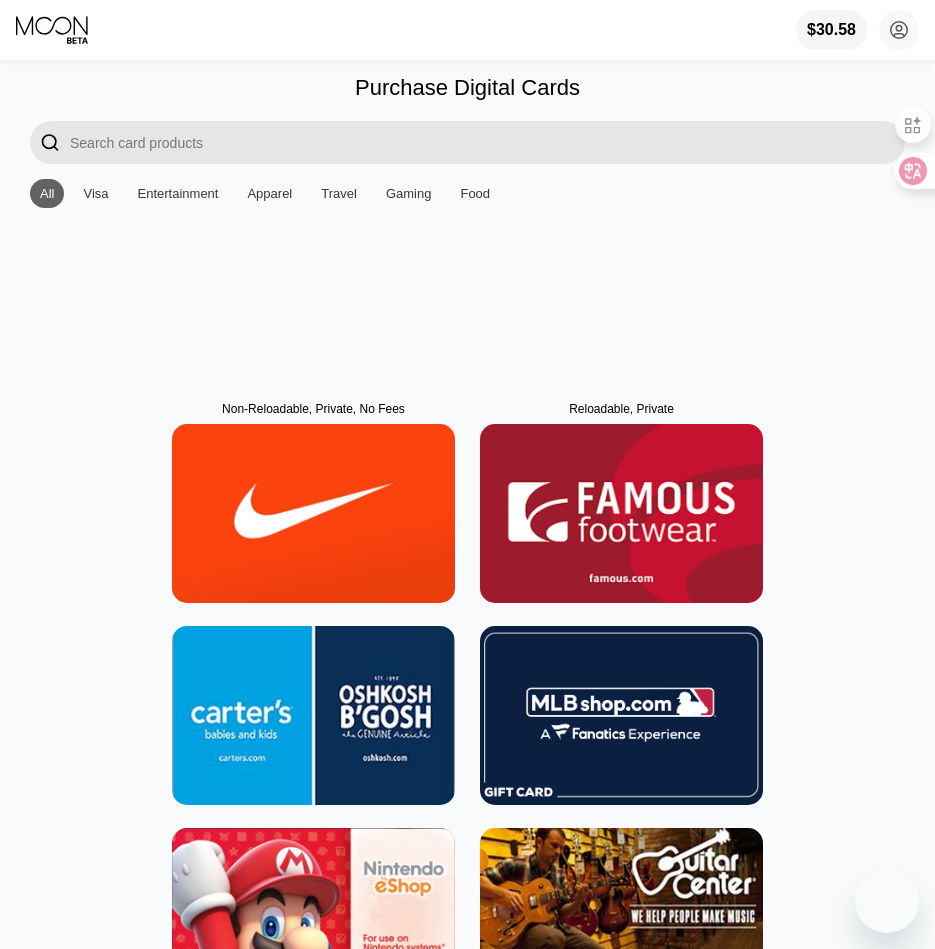 scroll, scrollTop: 0, scrollLeft: 0, axis: both 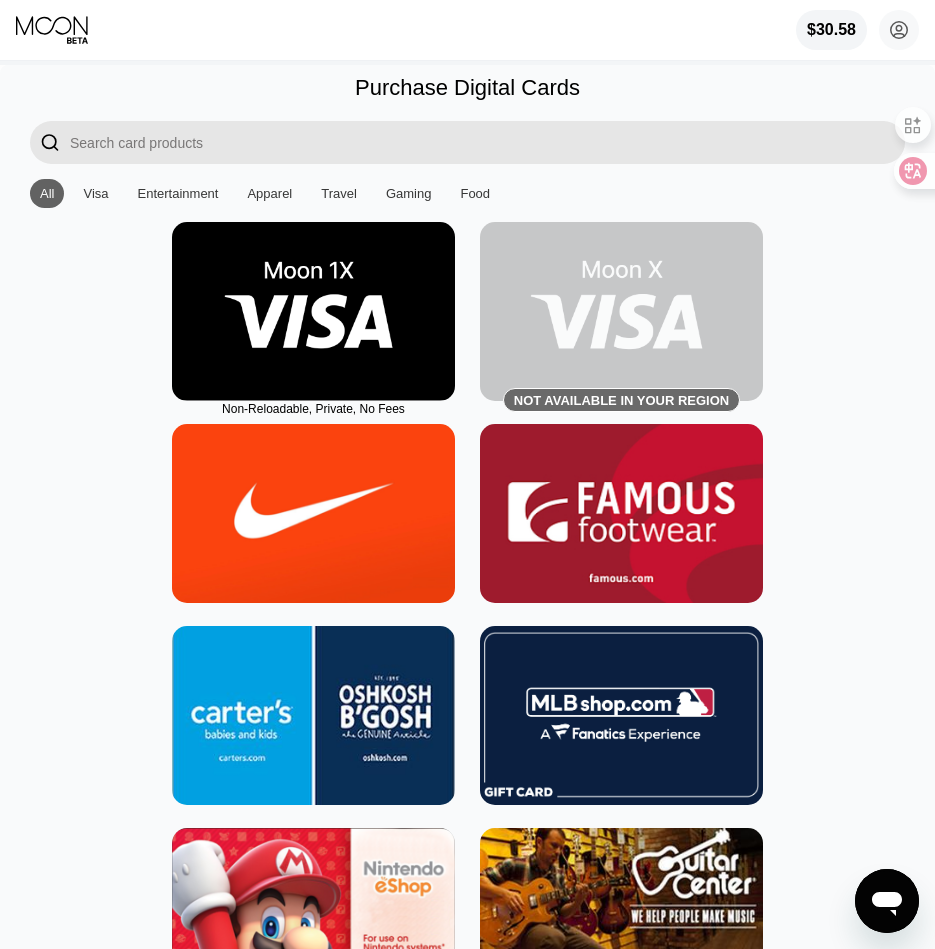 click at bounding box center [313, 311] 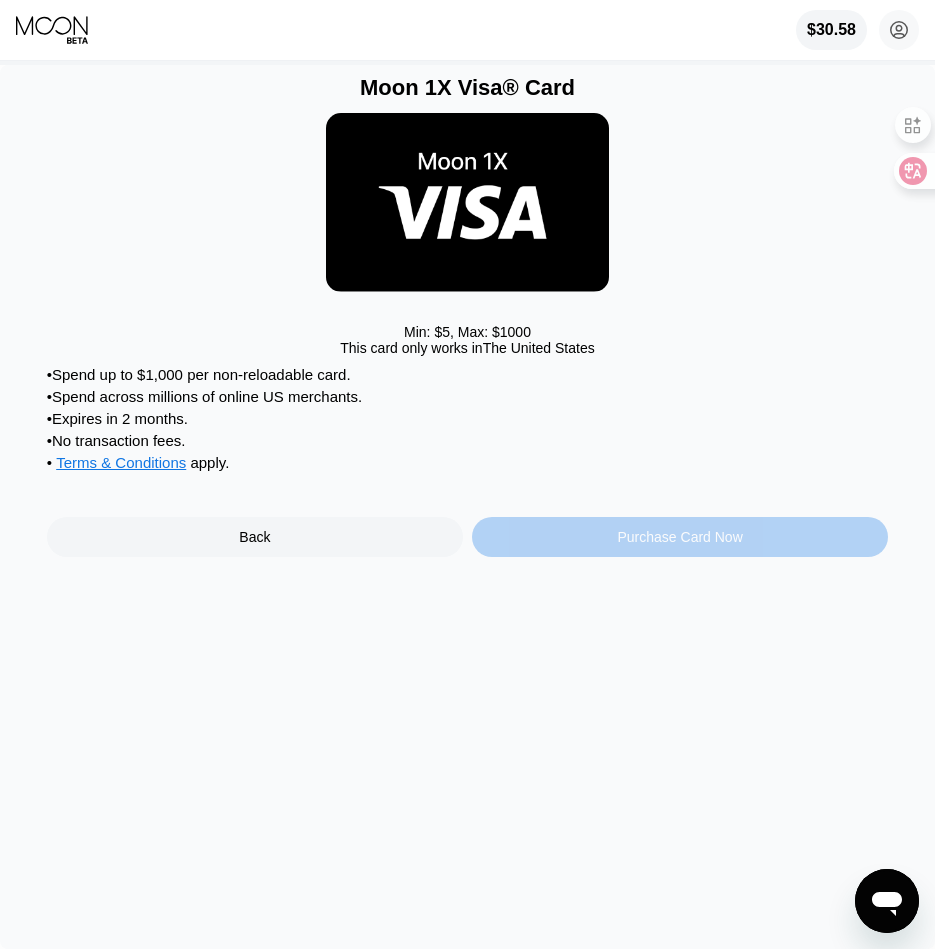 click on "Purchase Card Now" at bounding box center (679, 537) 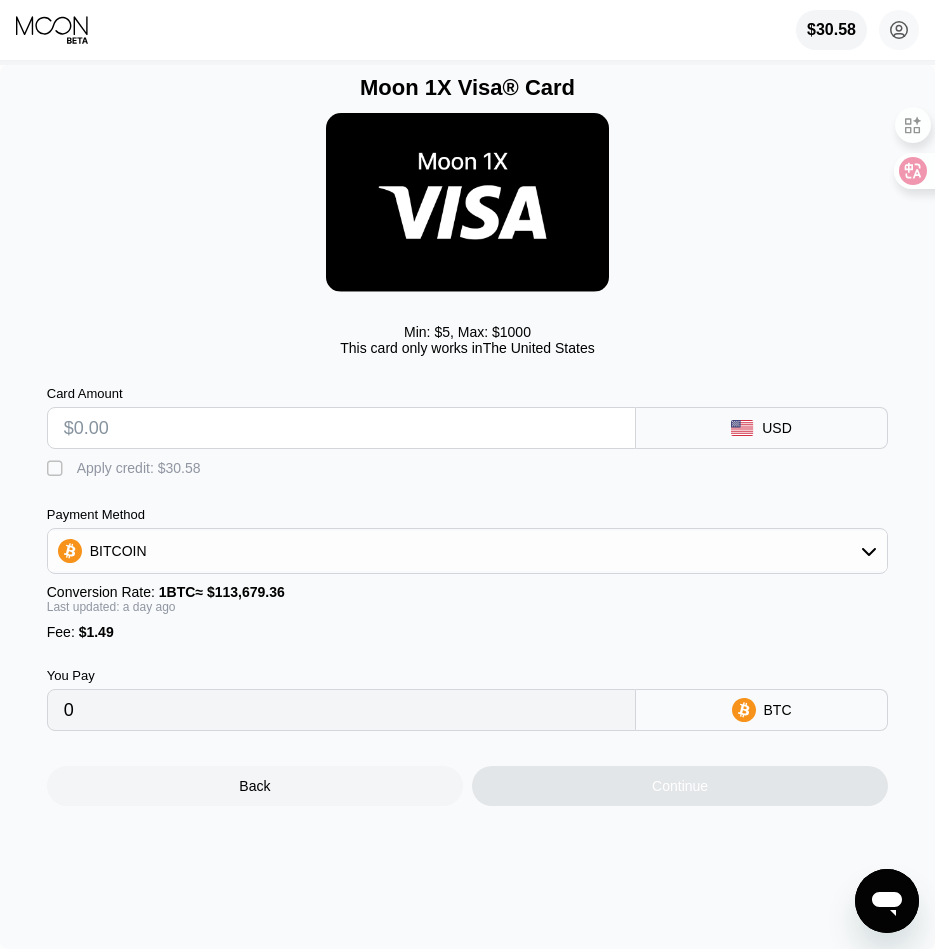 click at bounding box center [341, 428] 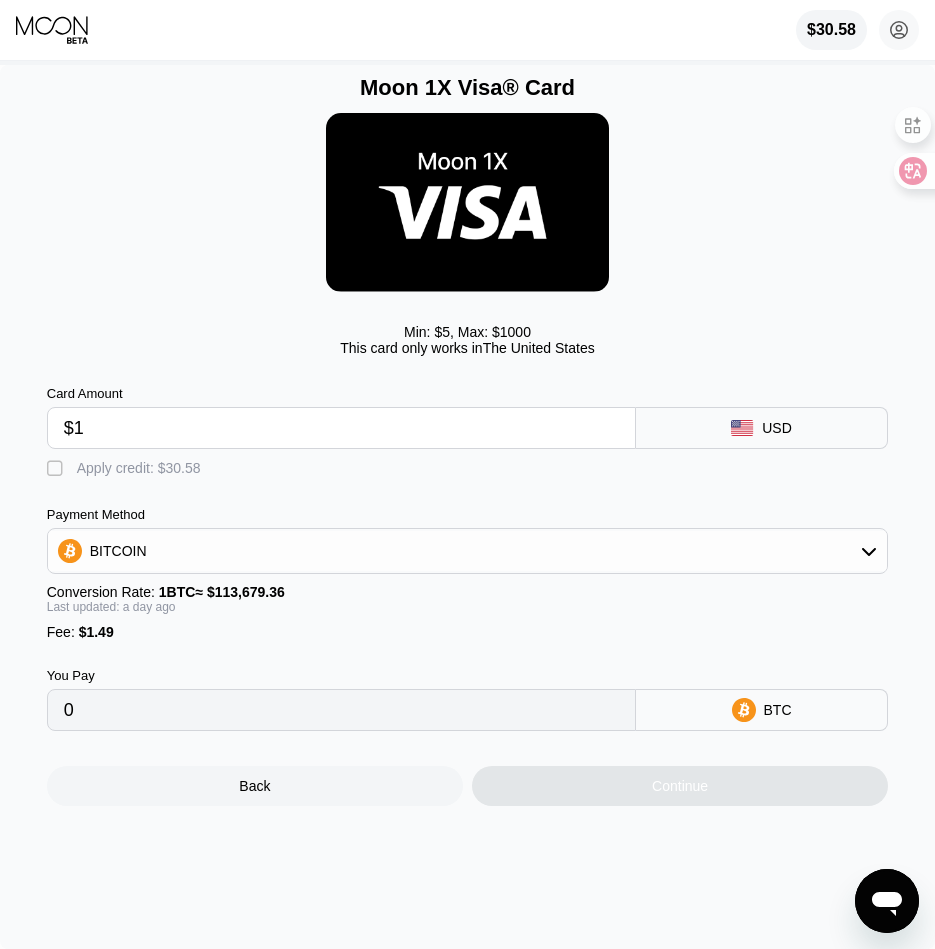 type on "$13" 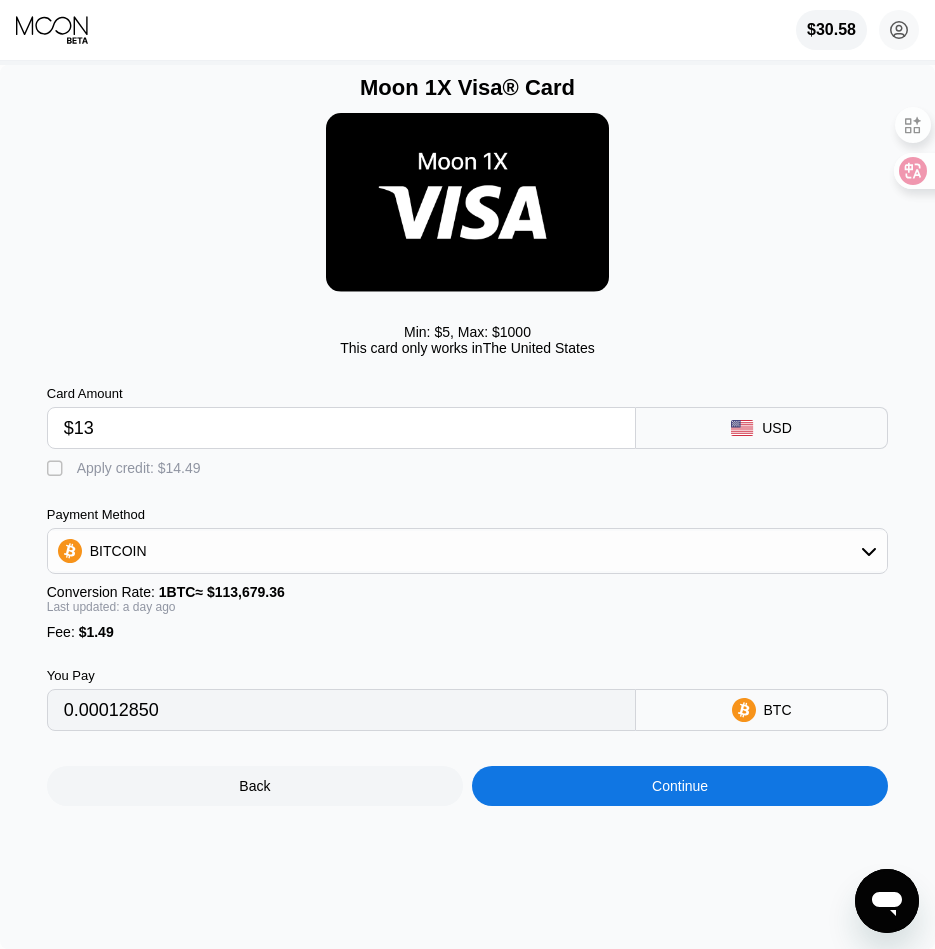 type on "0.00012850" 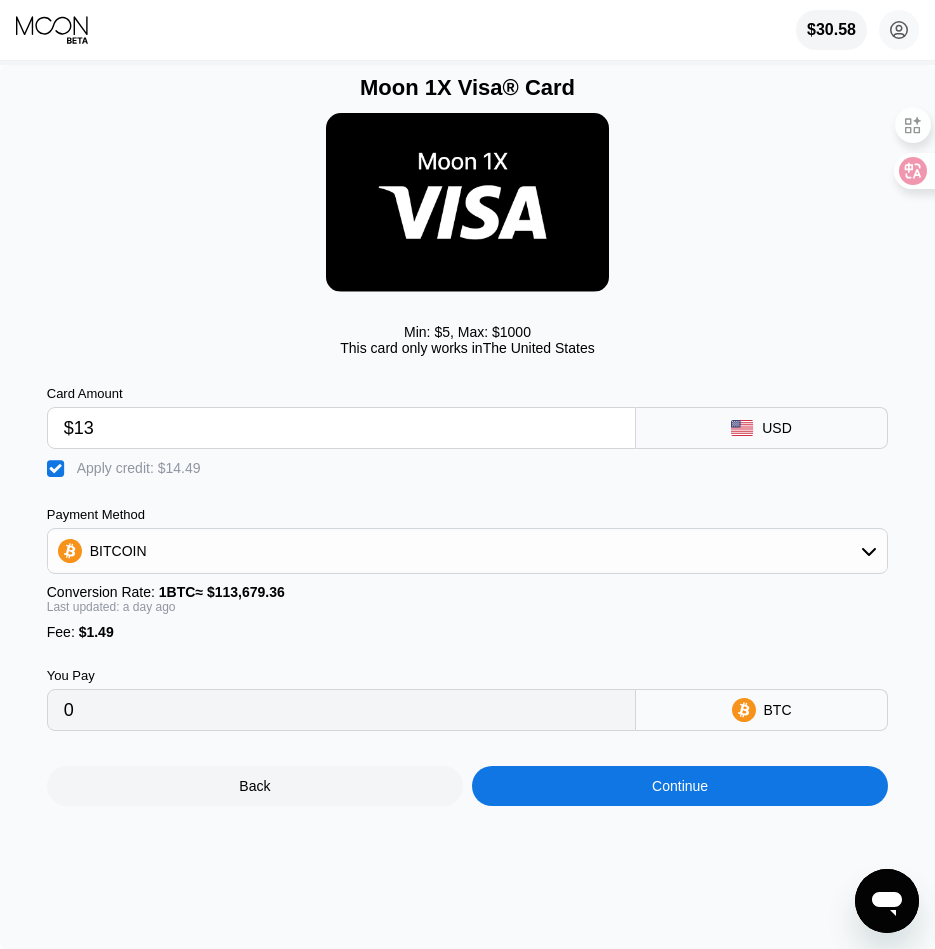 click on "Continue" at bounding box center (680, 786) 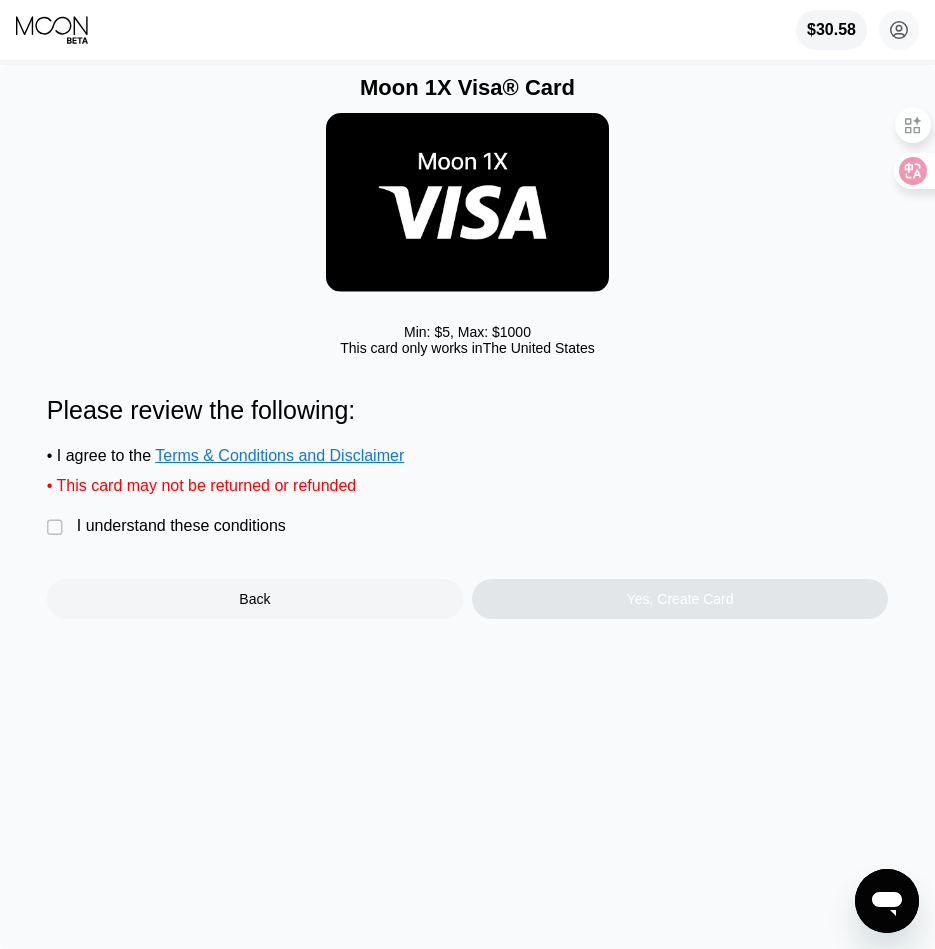 click on "I understand these conditions" at bounding box center (181, 526) 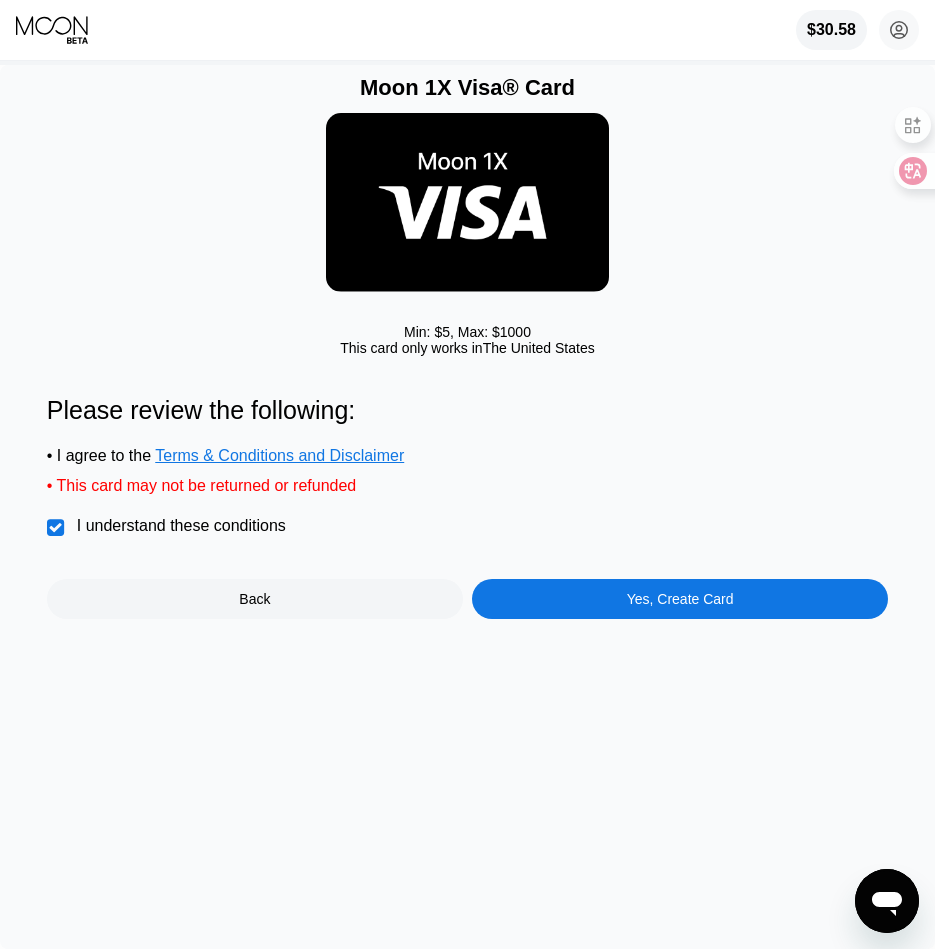 click on "Yes, Create Card" at bounding box center [680, 599] 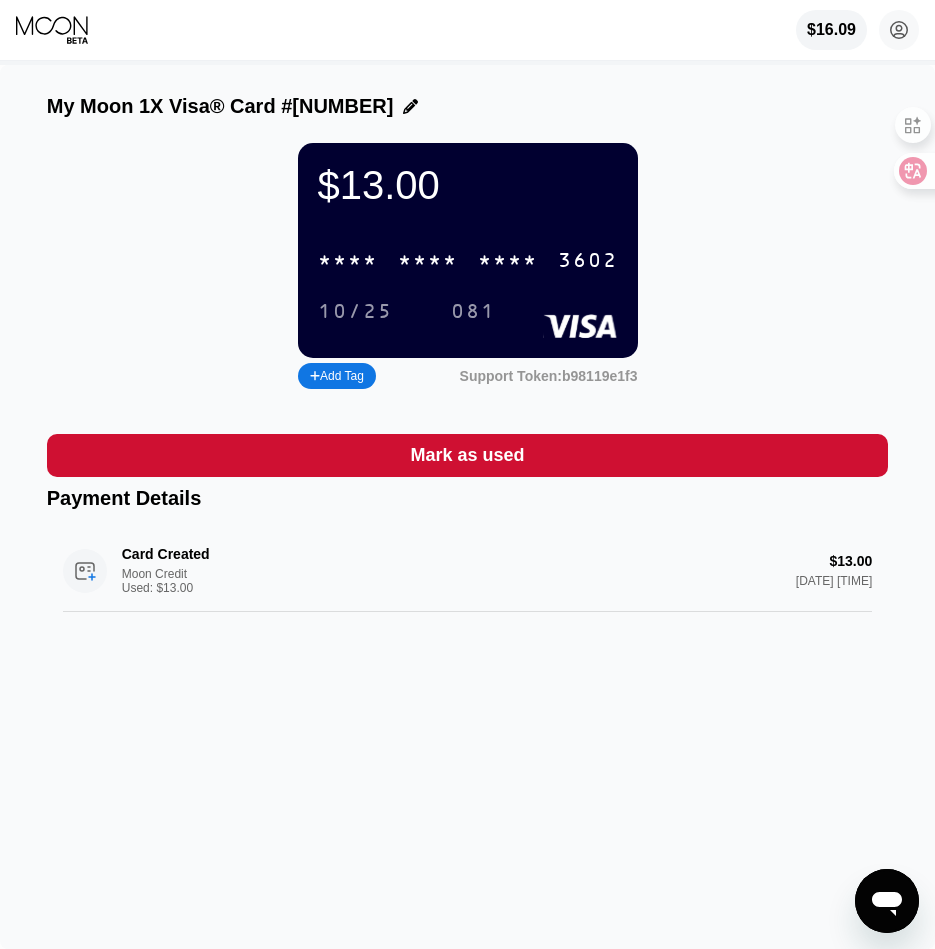 click on "* * * *" at bounding box center (508, 261) 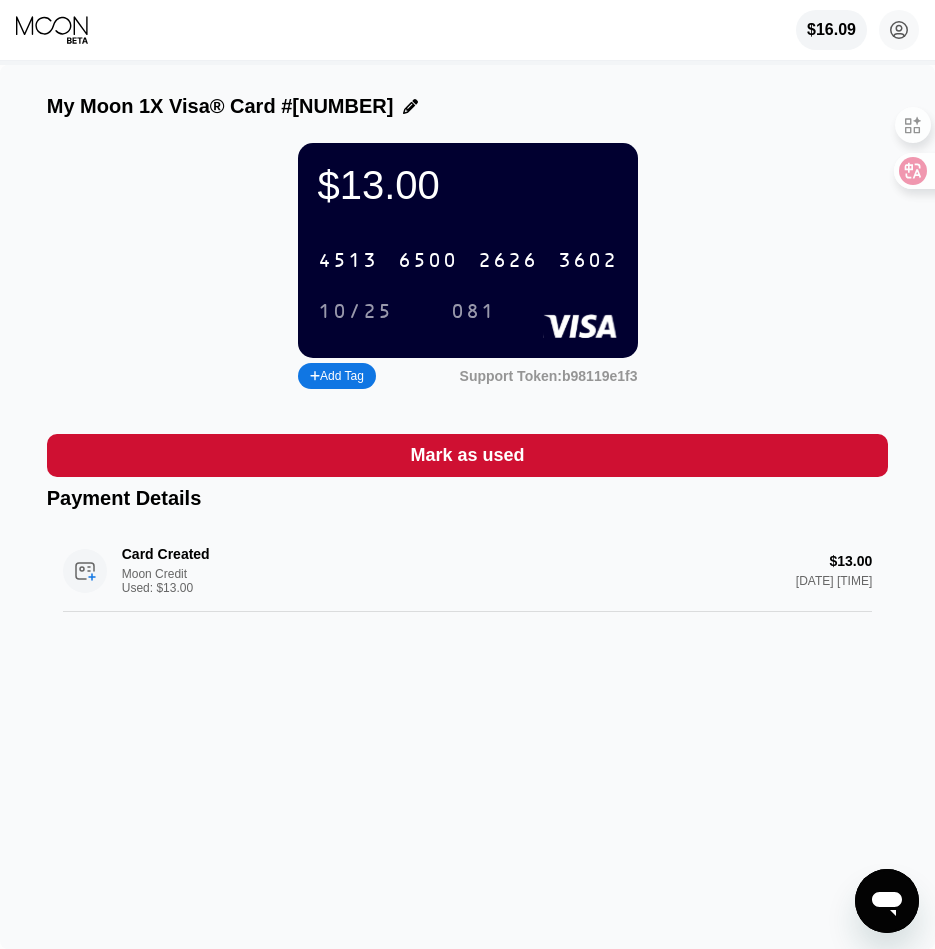 click on "6500" at bounding box center (428, 261) 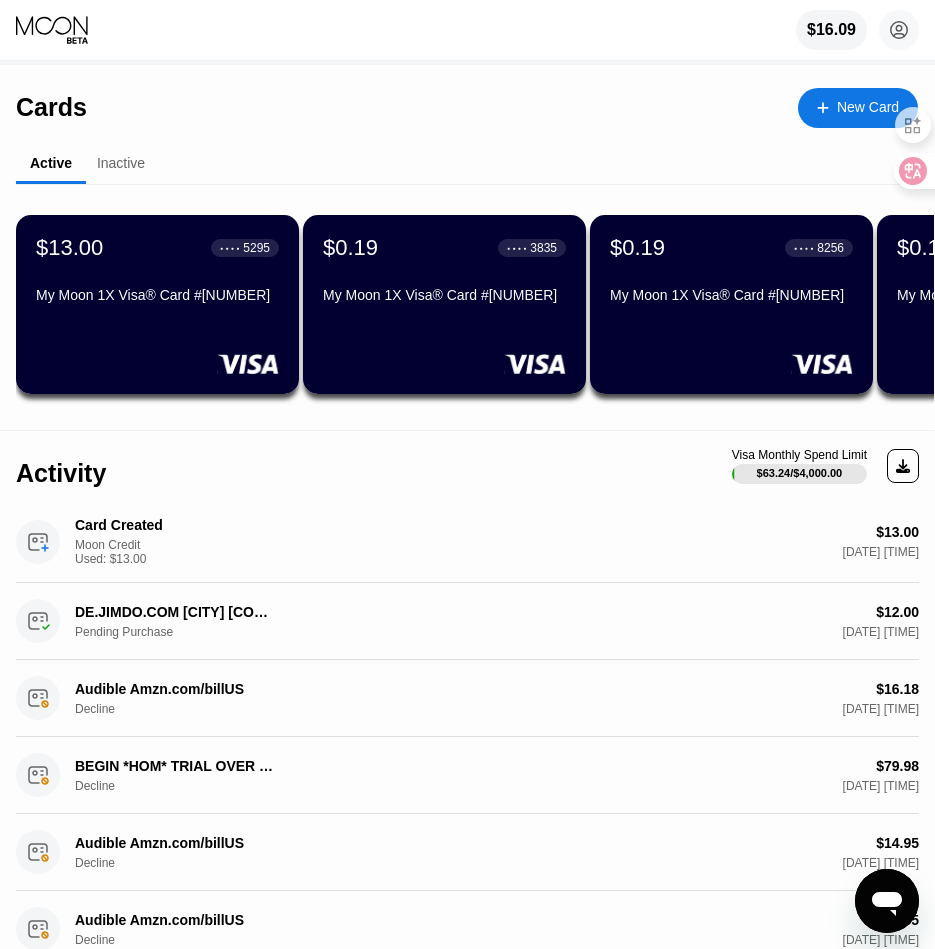 click on "New Card" at bounding box center [868, 107] 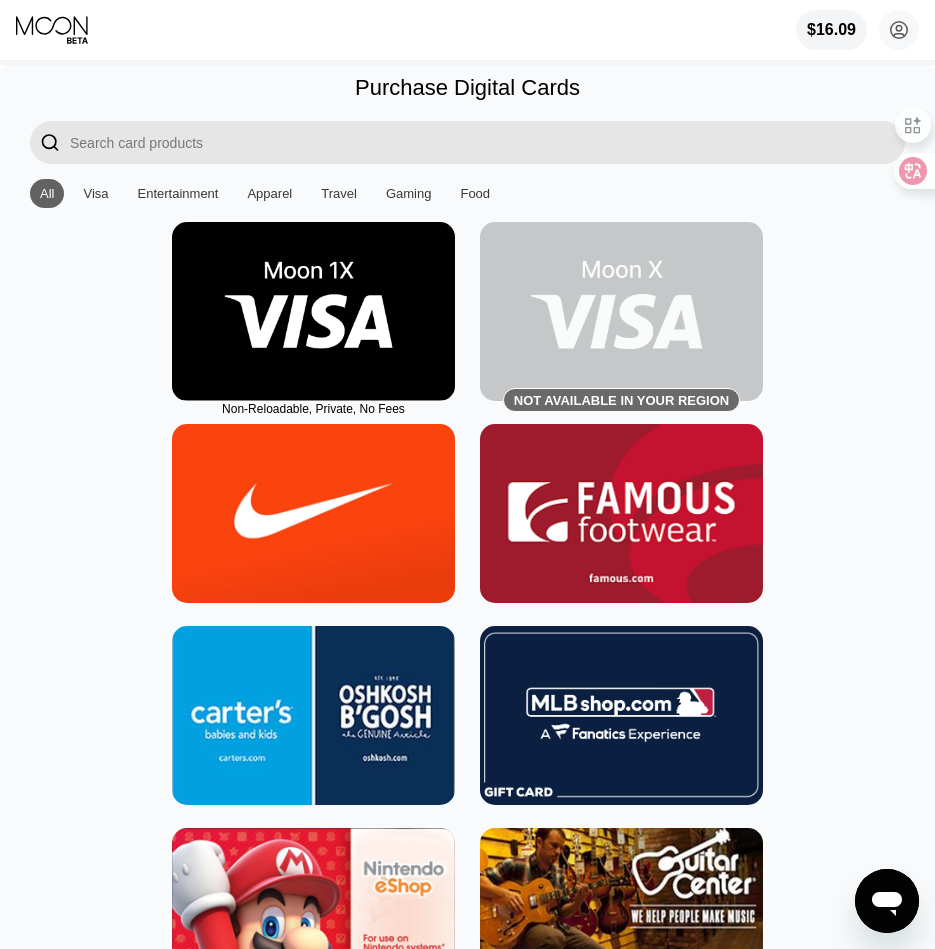 click at bounding box center (313, 311) 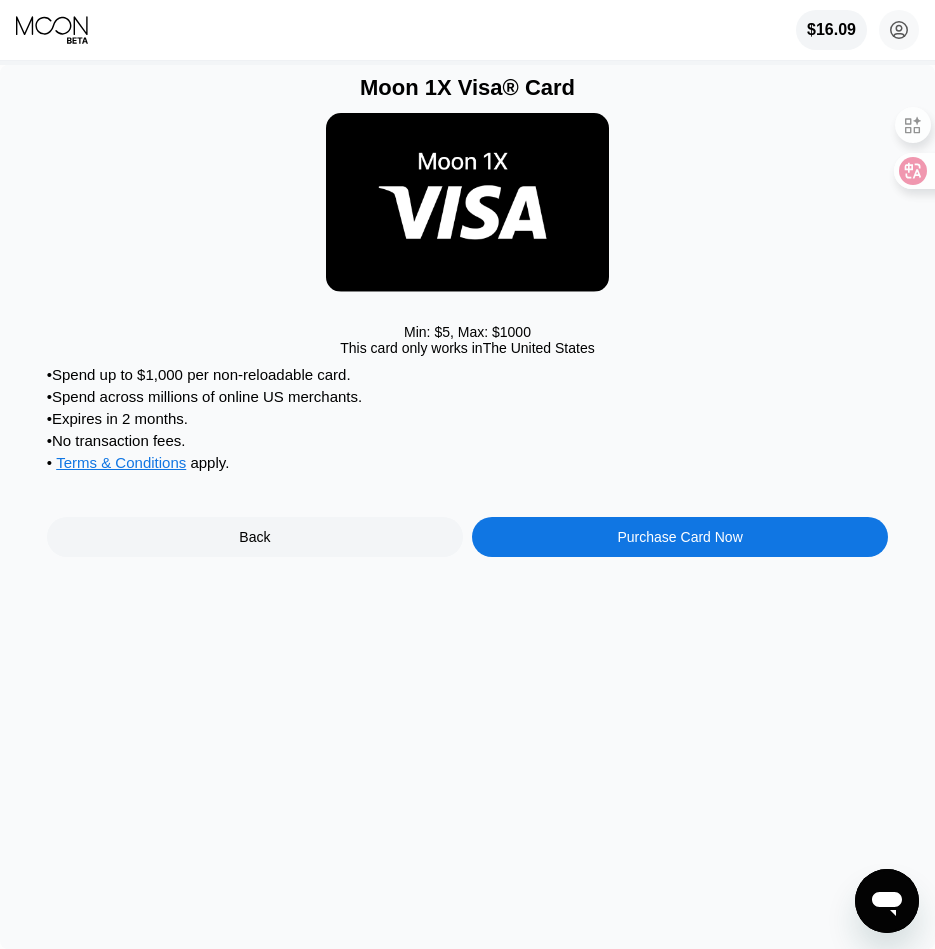 click on "Purchase Card Now" at bounding box center [679, 537] 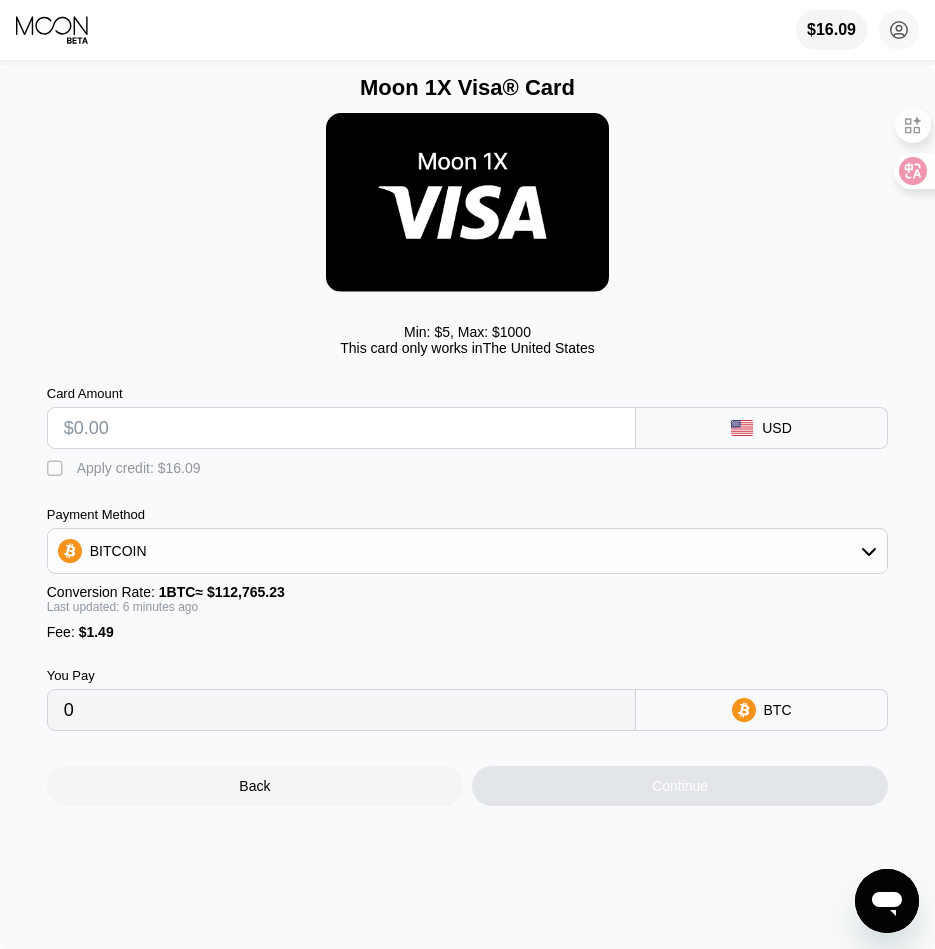 click at bounding box center [341, 428] 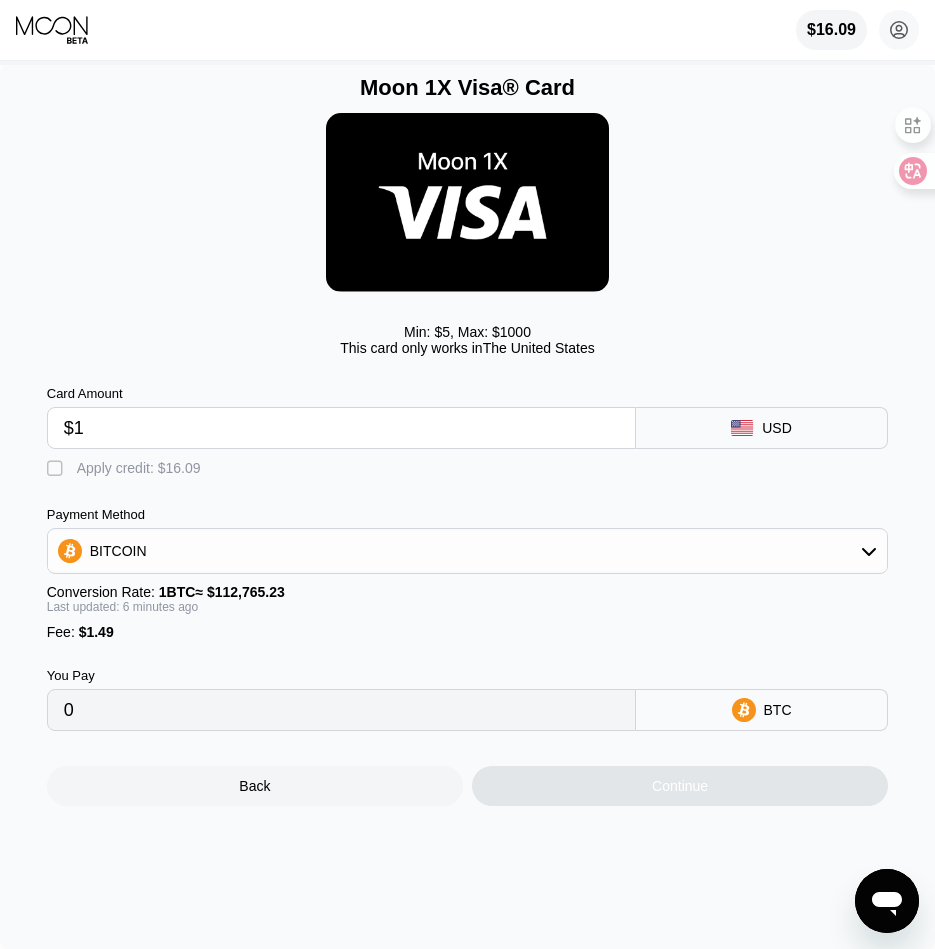 type on "$13" 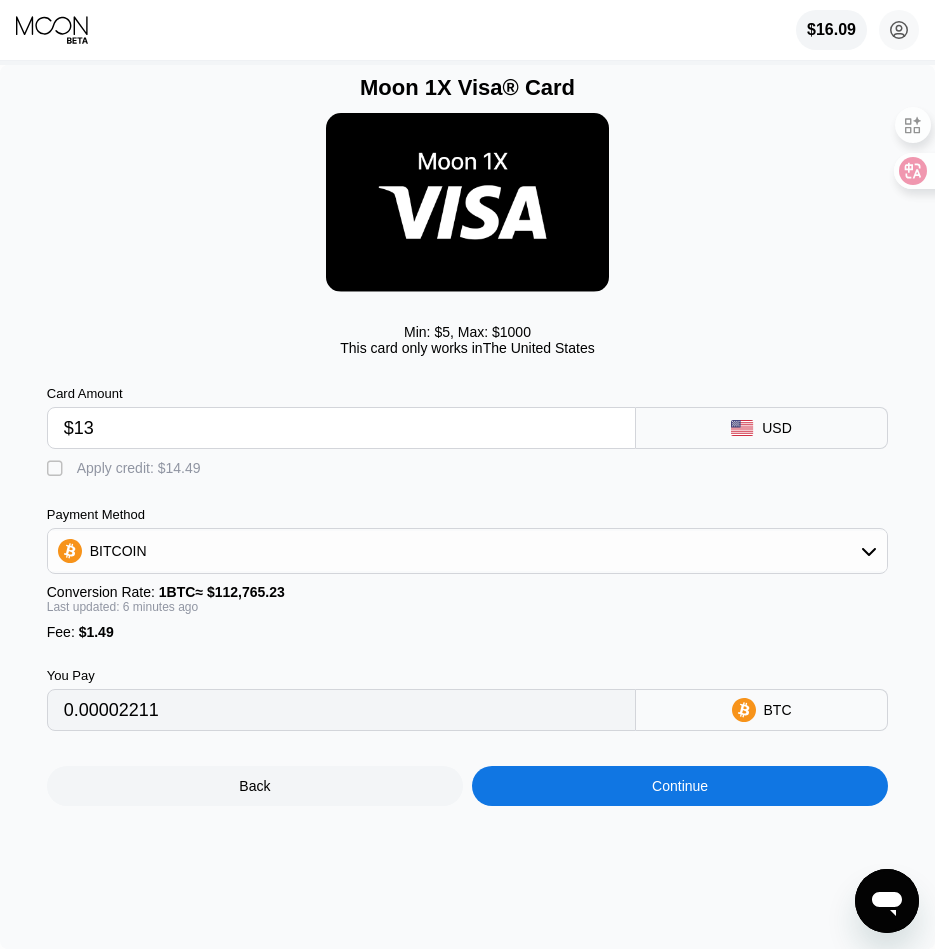 type on "0.00012862" 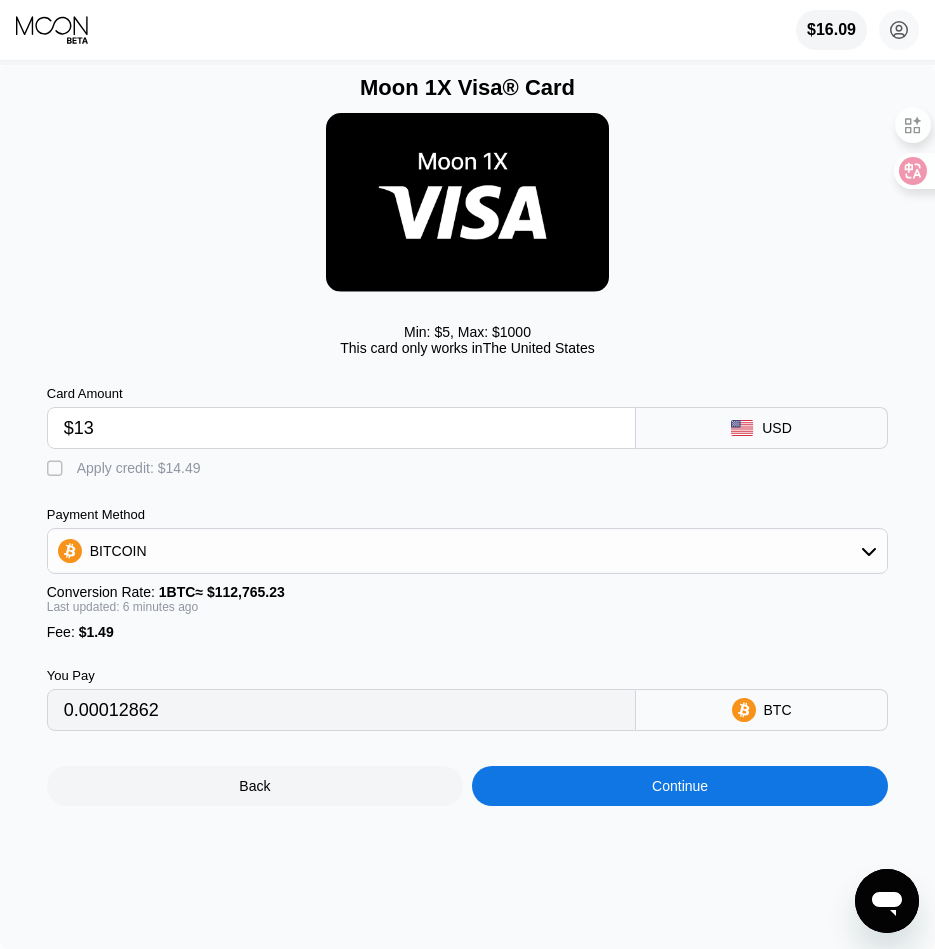 type on "$13" 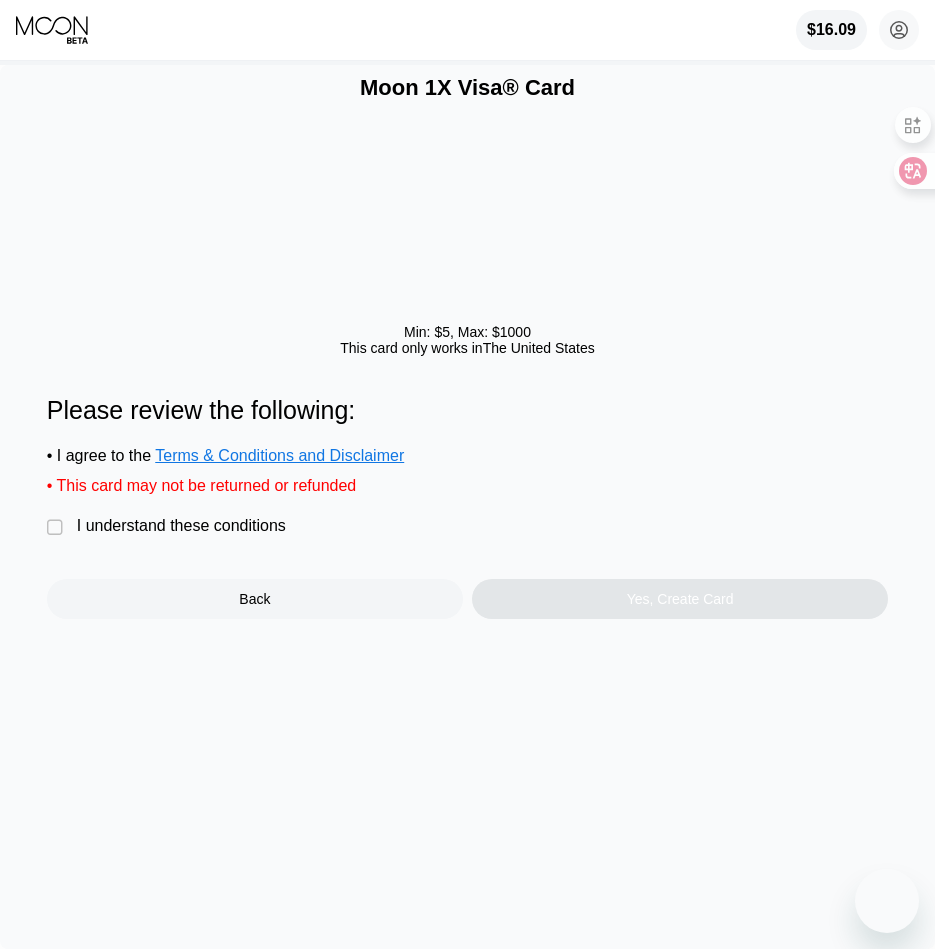 scroll, scrollTop: 0, scrollLeft: 0, axis: both 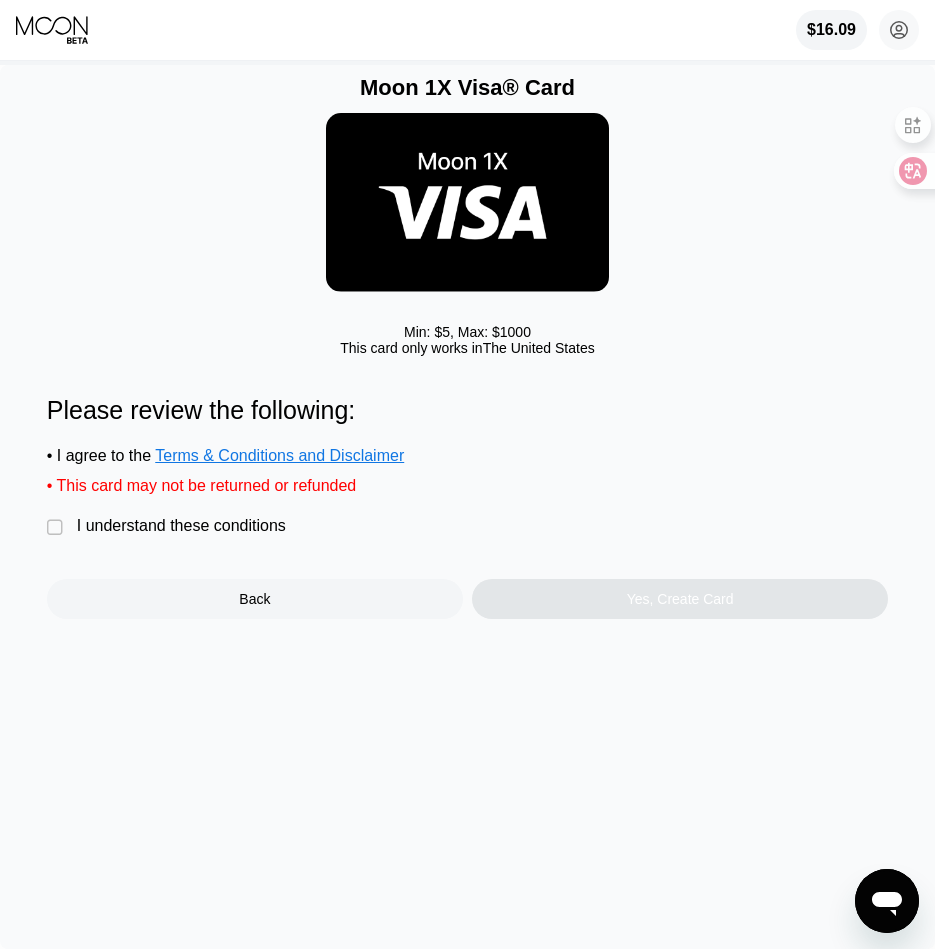 click on "I understand these conditions" at bounding box center (181, 526) 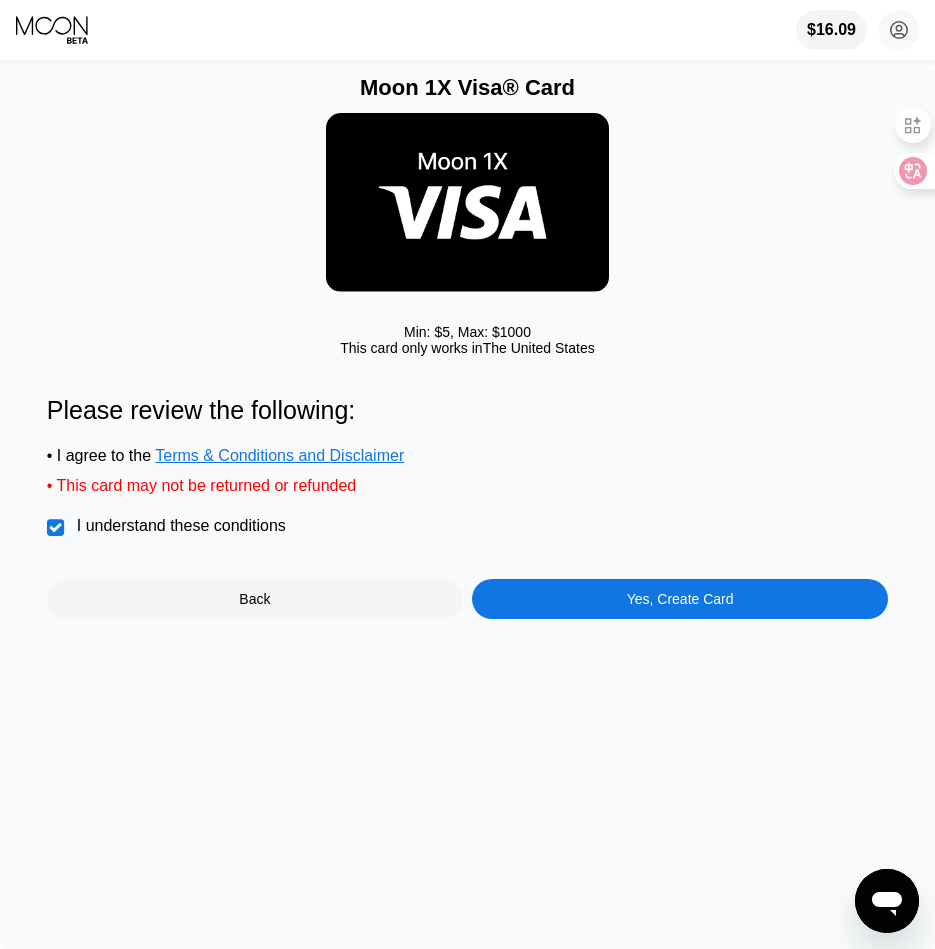 click on "Yes, Create Card" at bounding box center [680, 599] 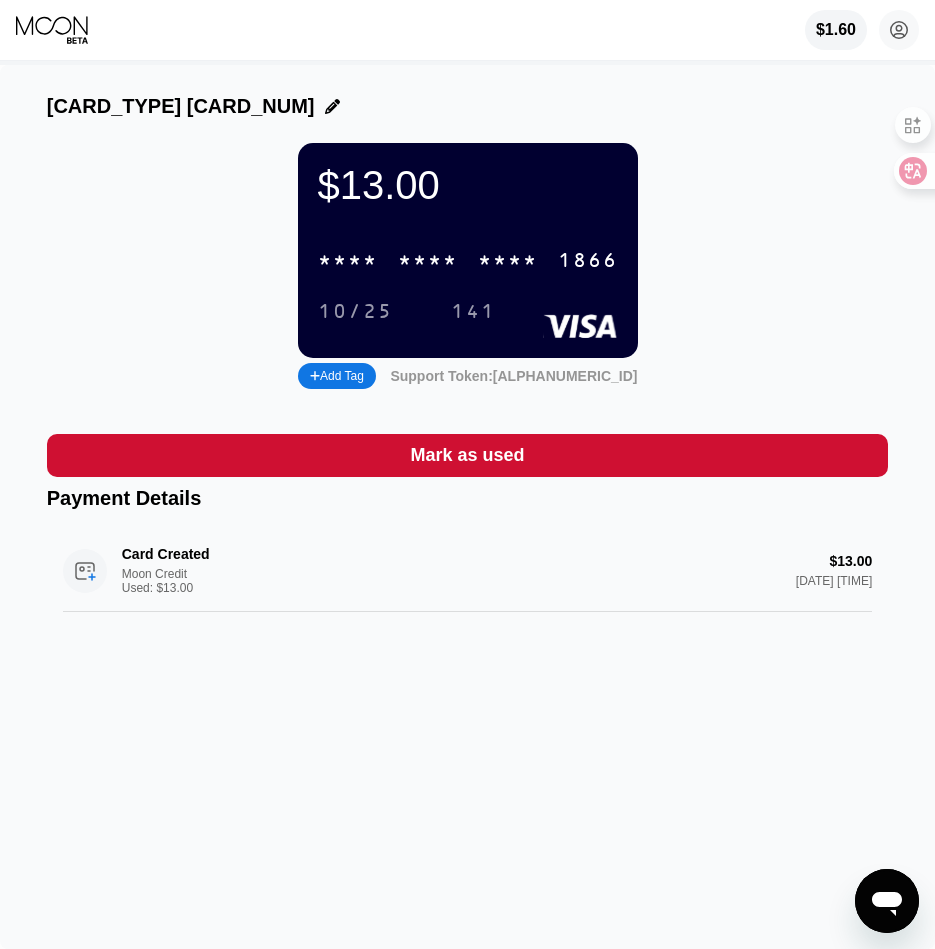 click on "* * * *" at bounding box center [508, 261] 